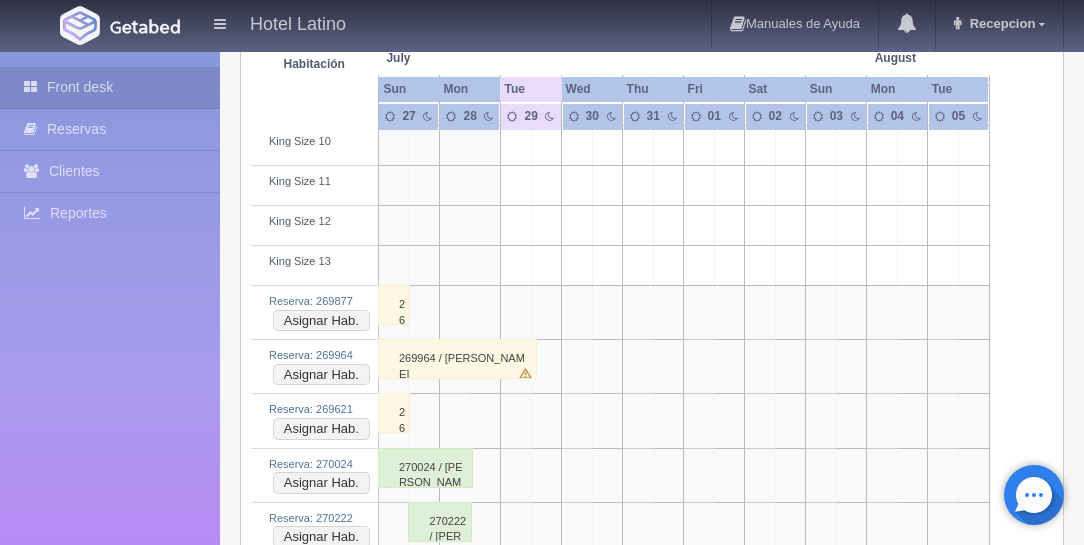 scroll, scrollTop: 3942, scrollLeft: 0, axis: vertical 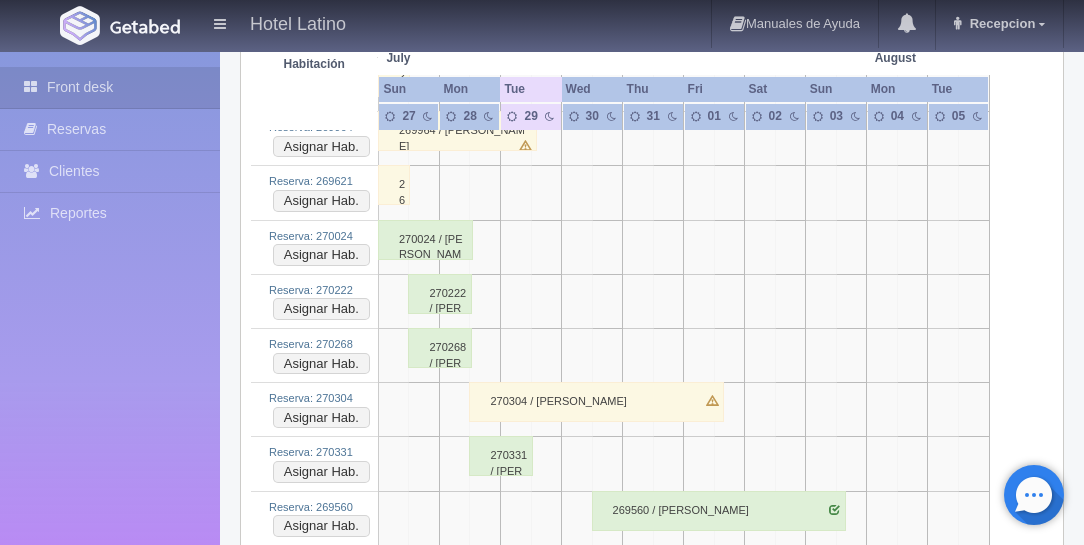 click on "269560 / [PERSON_NAME]" at bounding box center [719, 511] 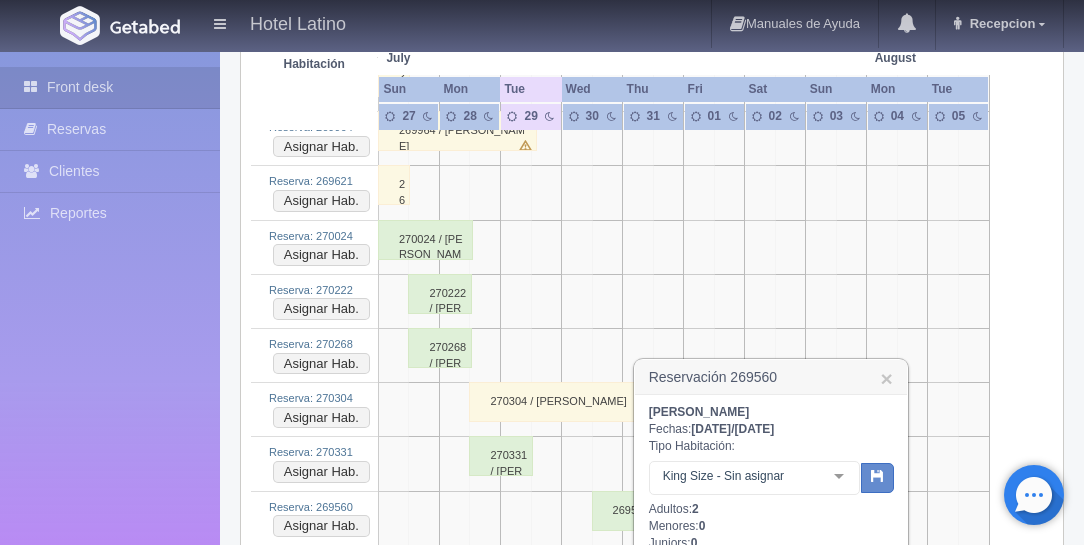 scroll, scrollTop: 4057, scrollLeft: 0, axis: vertical 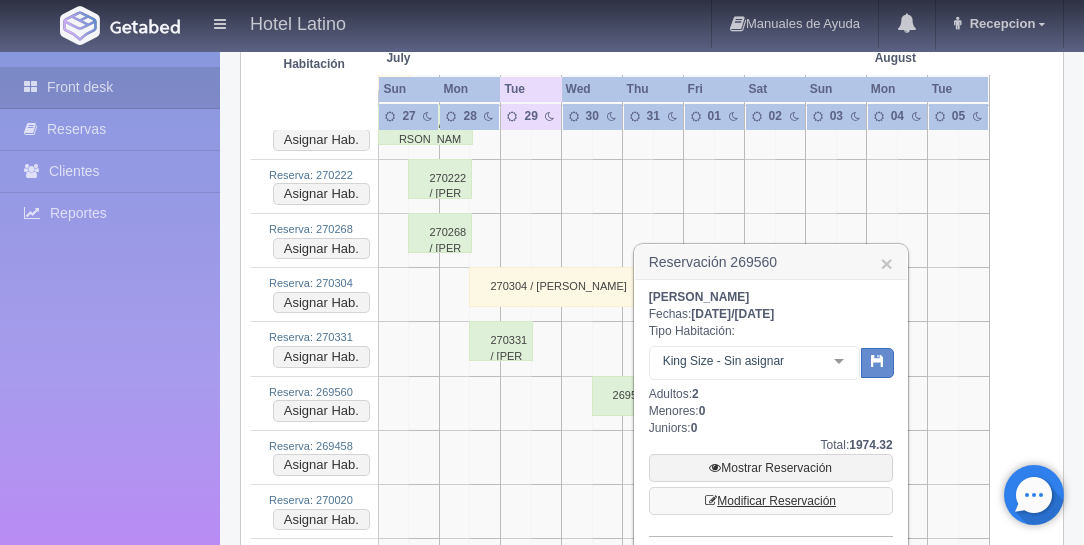 click on "Modificar Reservación" at bounding box center (771, 501) 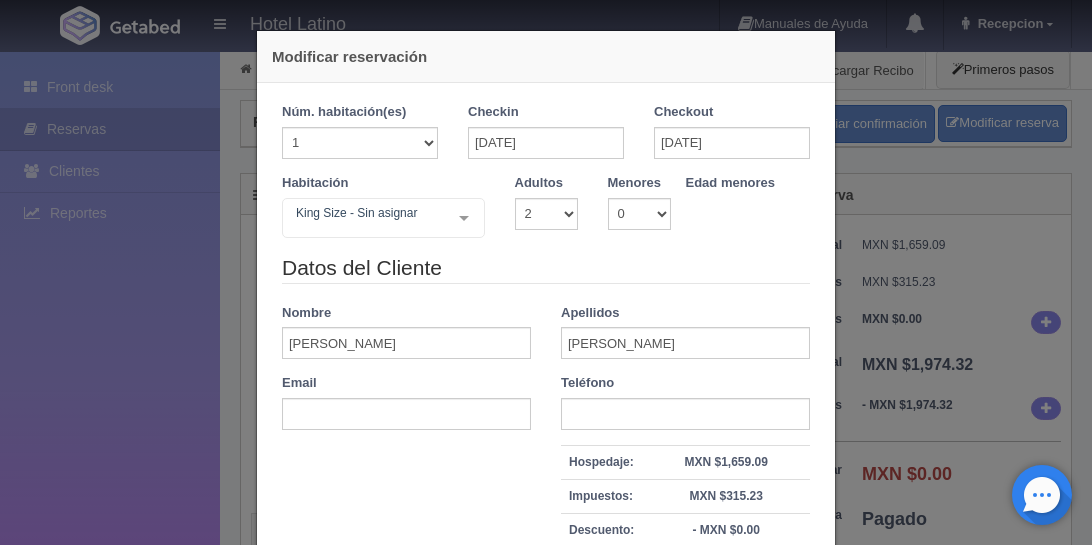 select on "2" 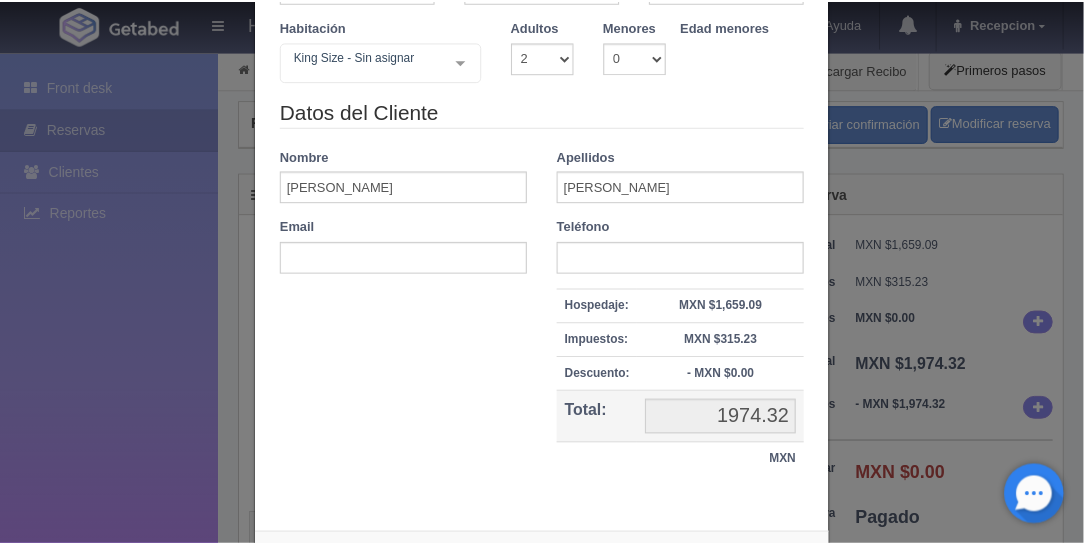 scroll, scrollTop: 242, scrollLeft: 0, axis: vertical 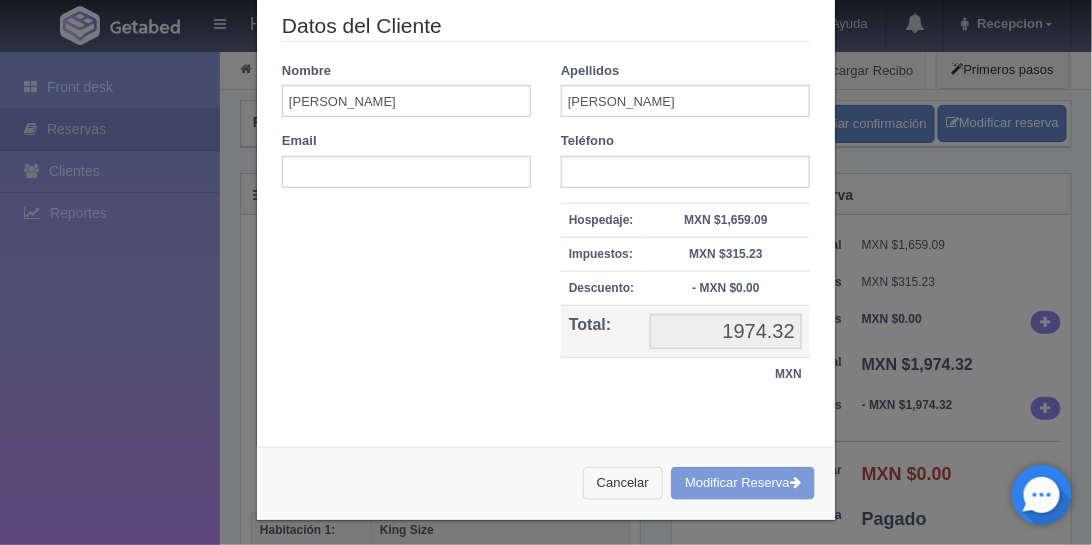 click on "Cancelar" at bounding box center [623, 483] 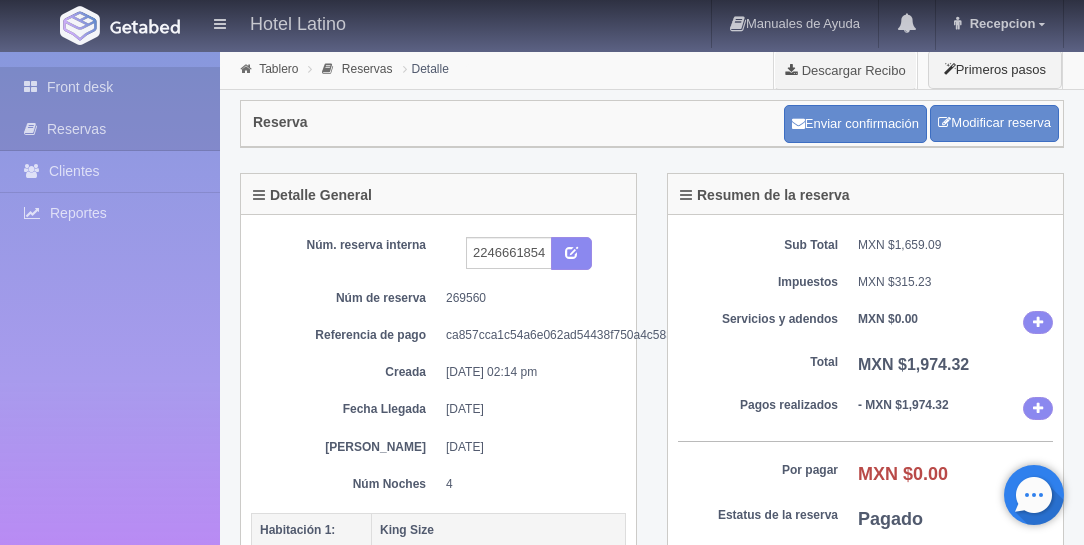 click on "Front desk" at bounding box center [110, 87] 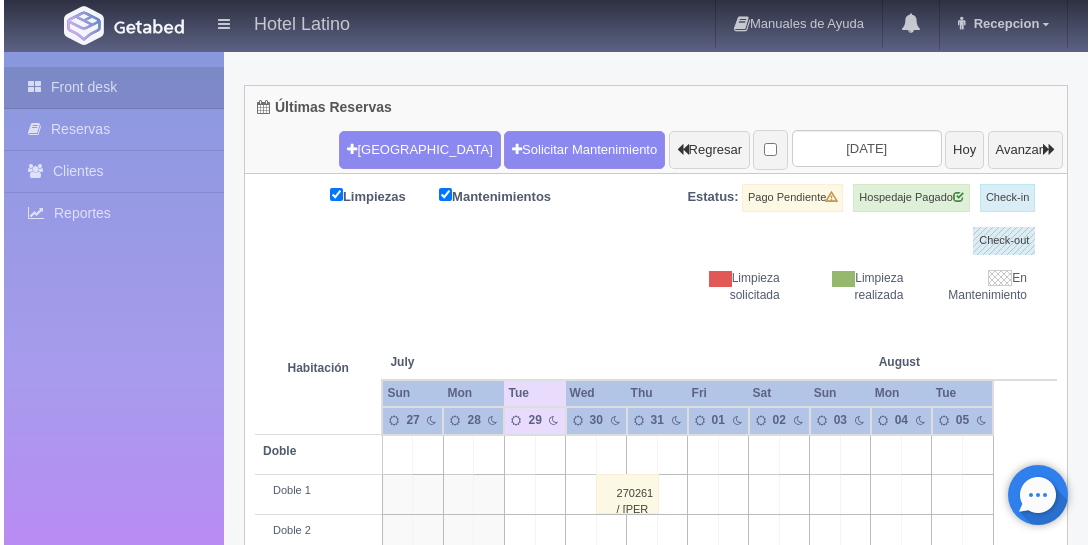 scroll, scrollTop: 285, scrollLeft: 0, axis: vertical 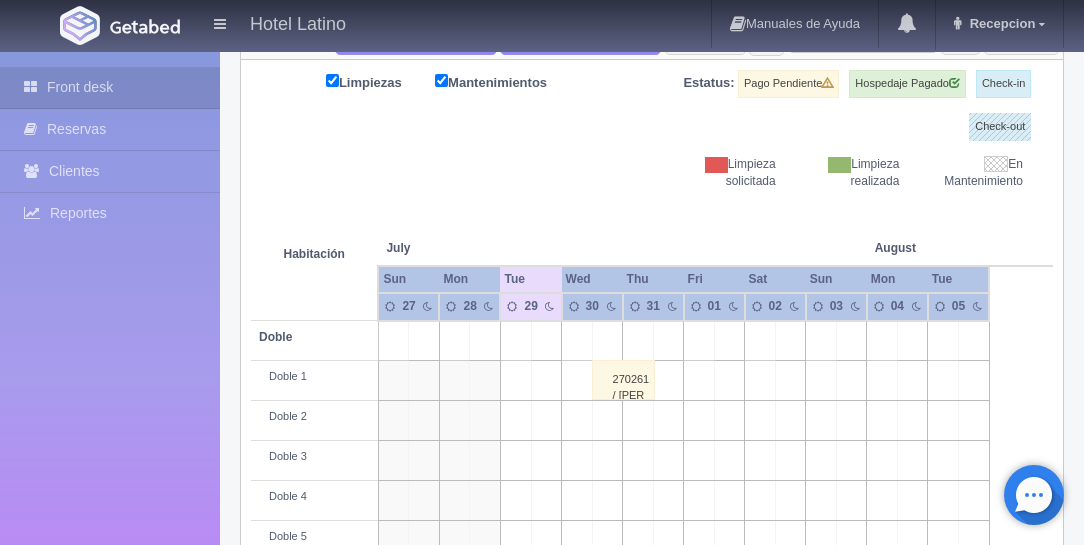 click at bounding box center [607, 341] 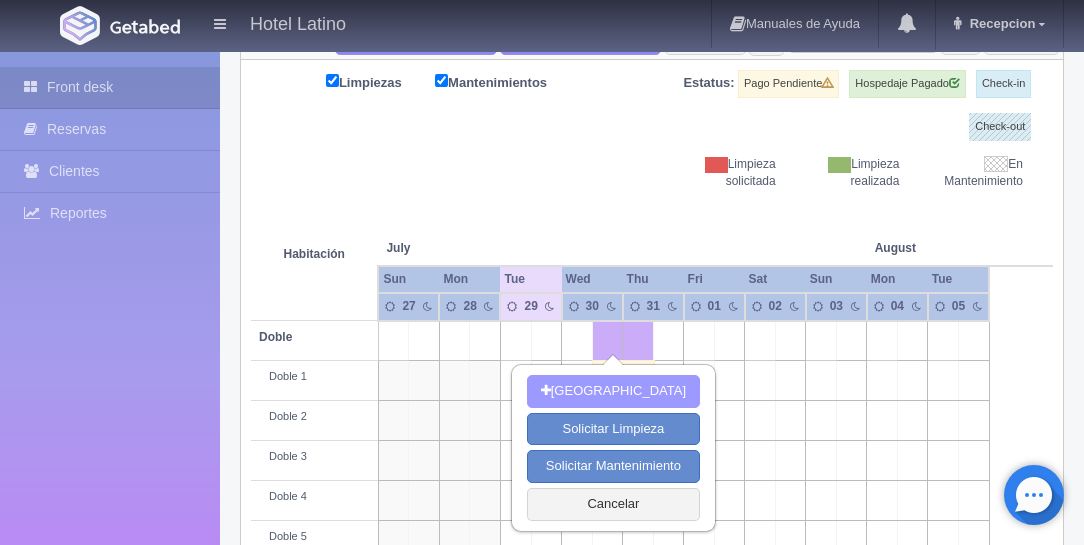 click on "[GEOGRAPHIC_DATA]" at bounding box center [613, 391] 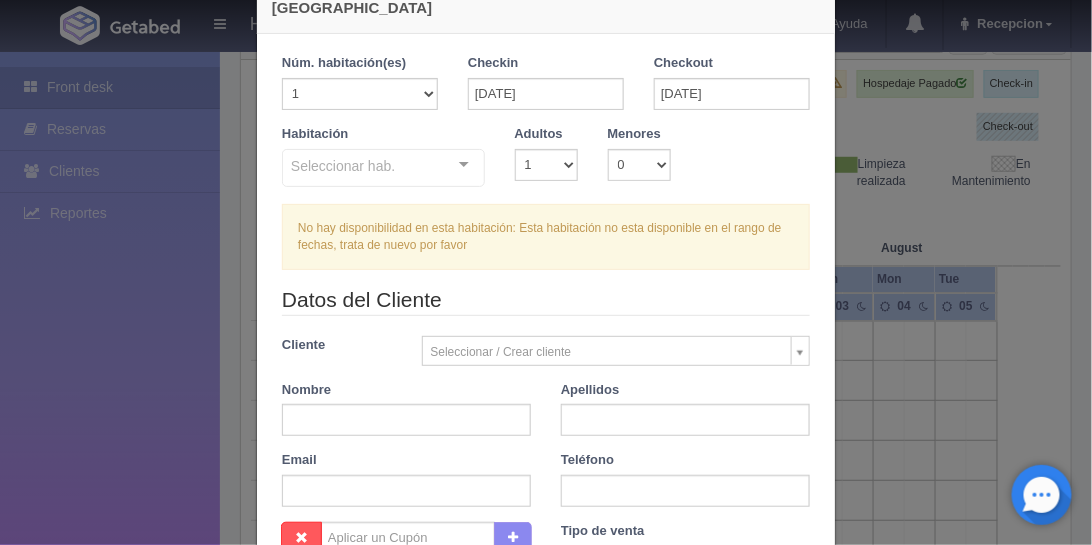 scroll, scrollTop: 0, scrollLeft: 0, axis: both 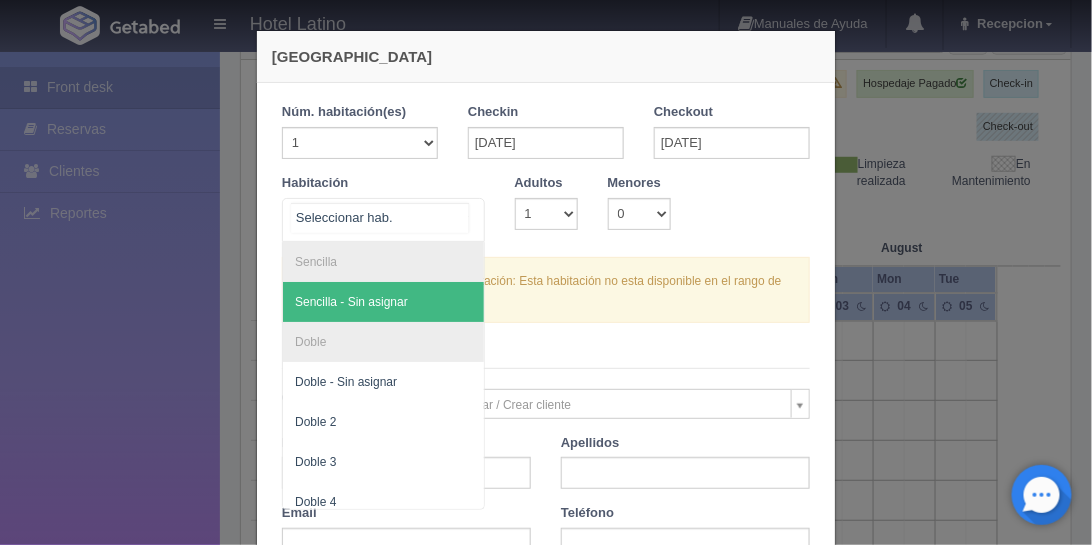 click at bounding box center [464, 214] 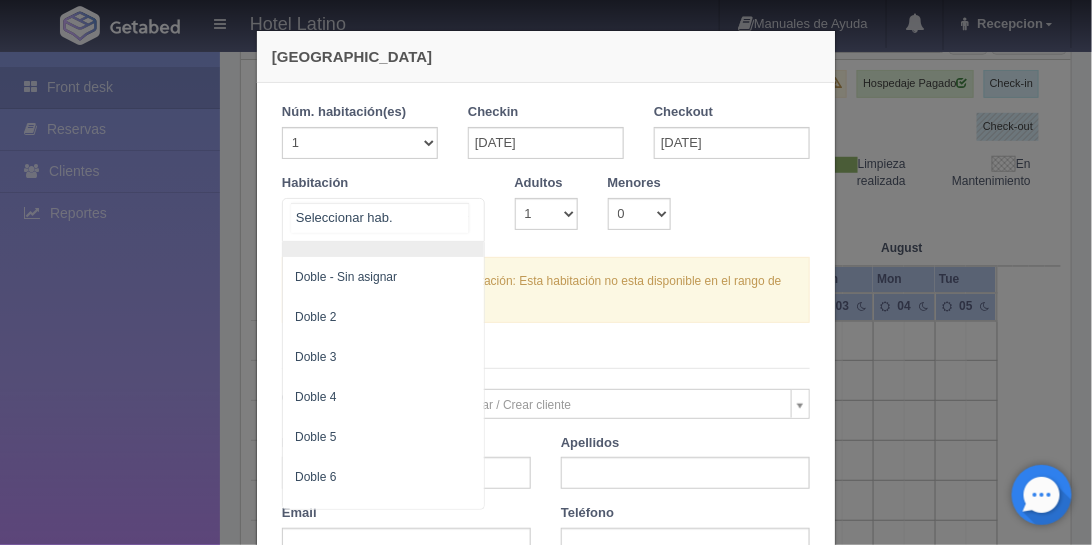 scroll, scrollTop: 114, scrollLeft: 0, axis: vertical 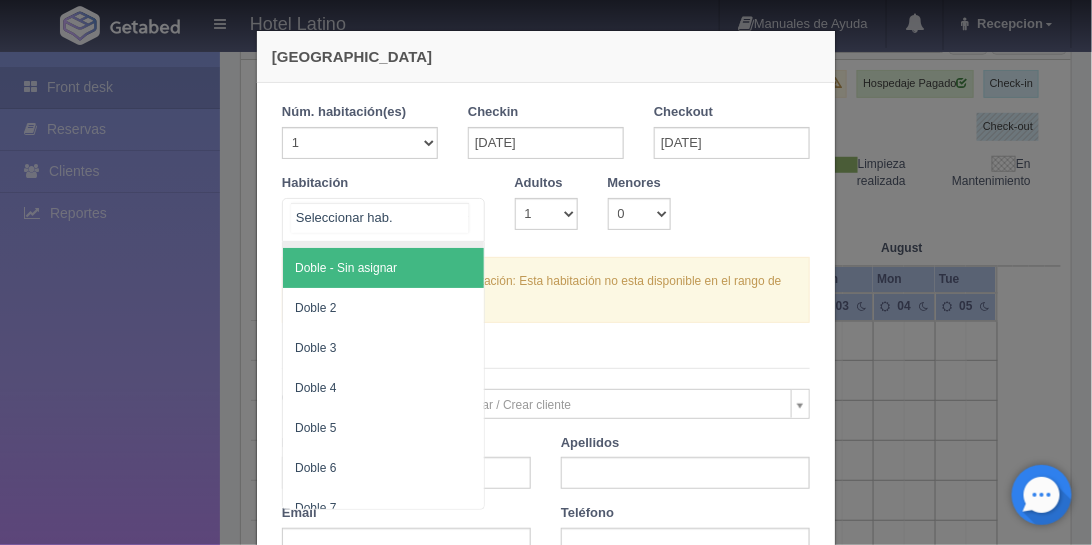 click on "Doble - Sin asignar" at bounding box center [346, 268] 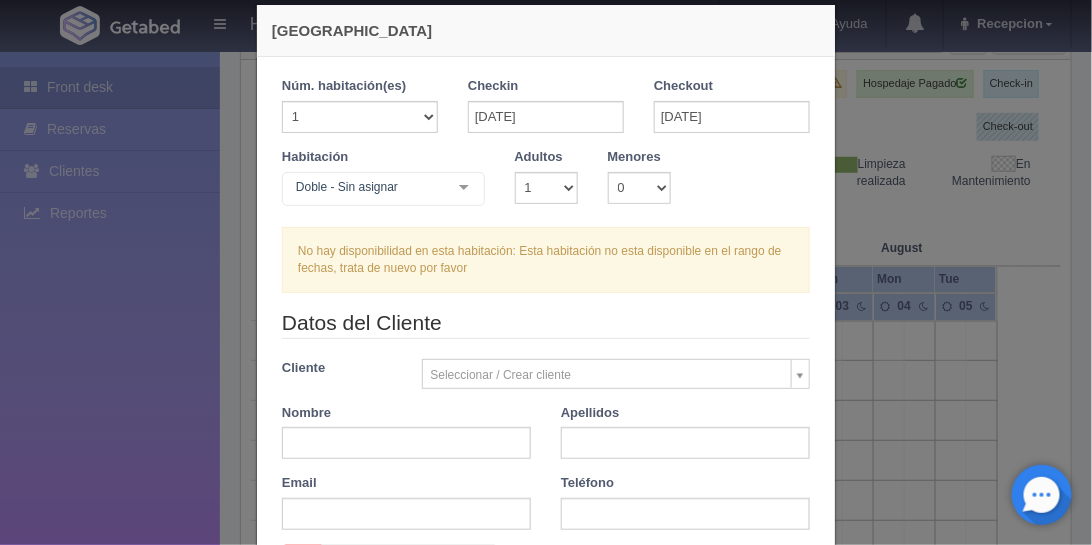 scroll, scrollTop: 0, scrollLeft: 0, axis: both 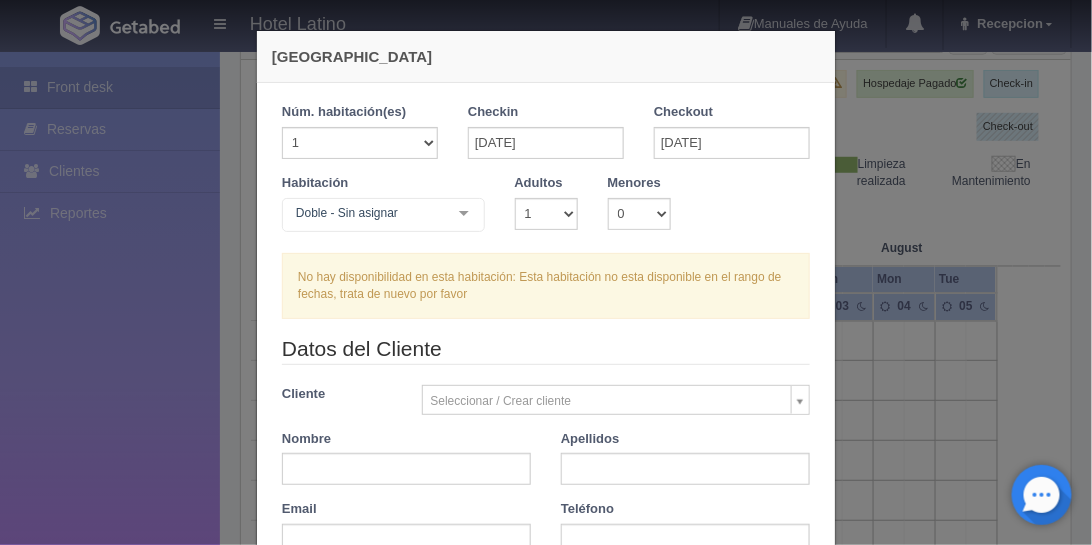 click at bounding box center [464, 214] 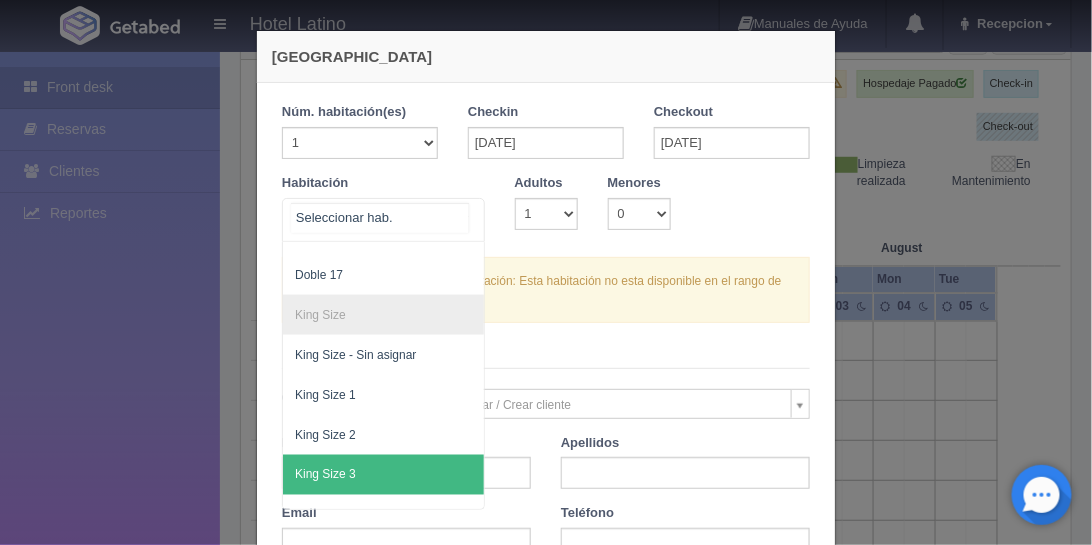 scroll, scrollTop: 742, scrollLeft: 0, axis: vertical 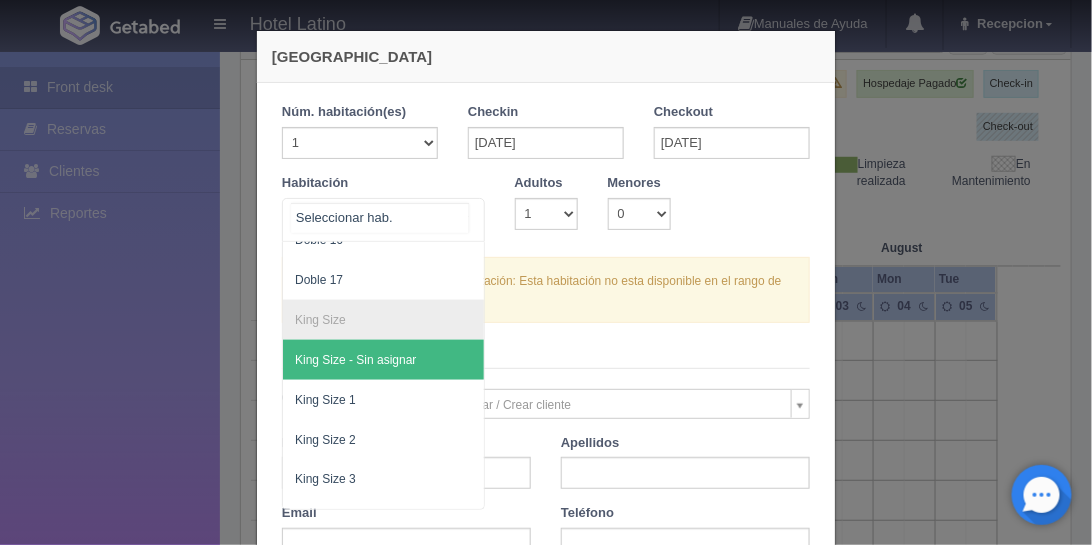 click on "King Size - Sin asignar" at bounding box center (383, 360) 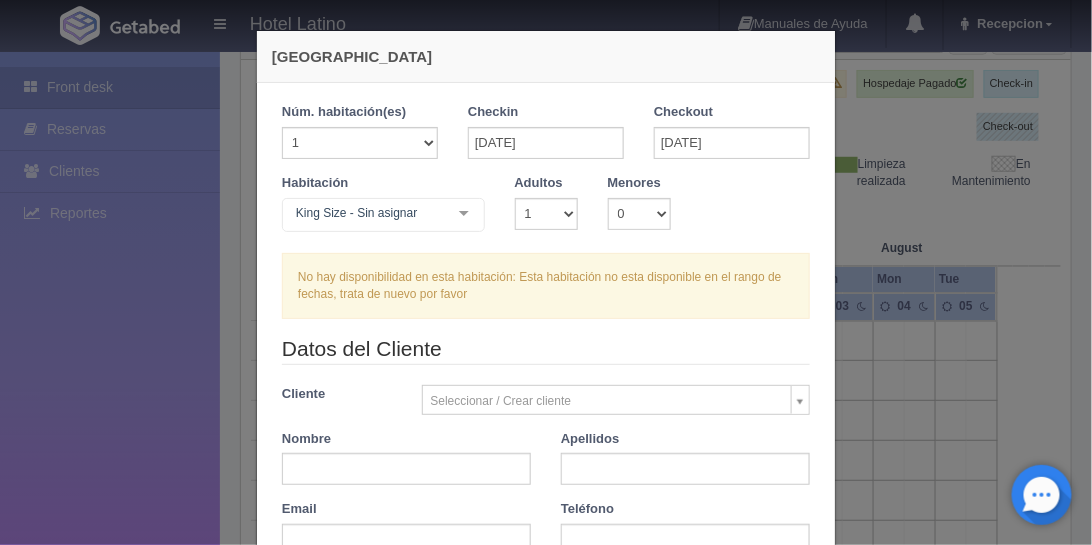 checkbox on "false" 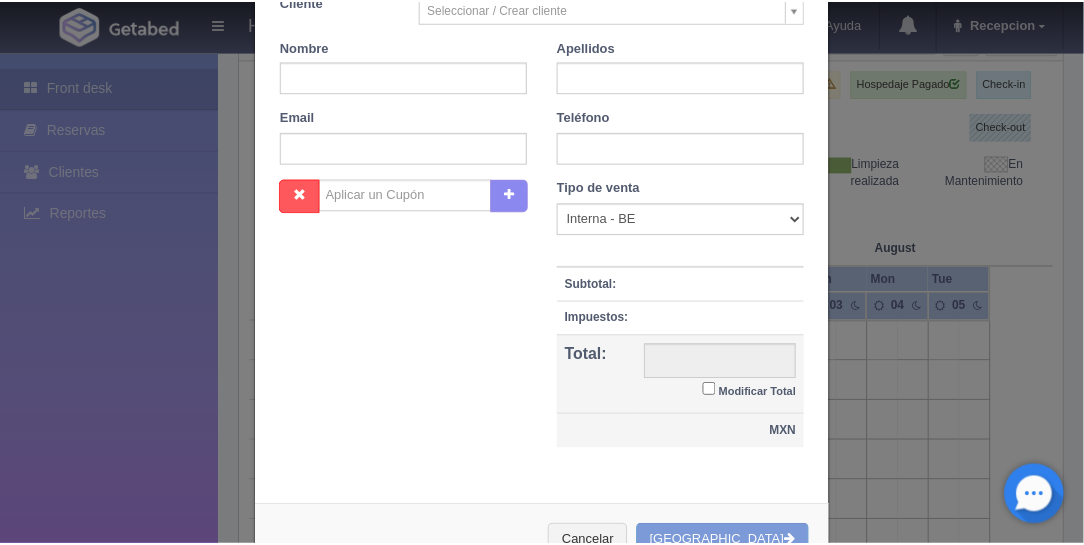 scroll, scrollTop: 449, scrollLeft: 0, axis: vertical 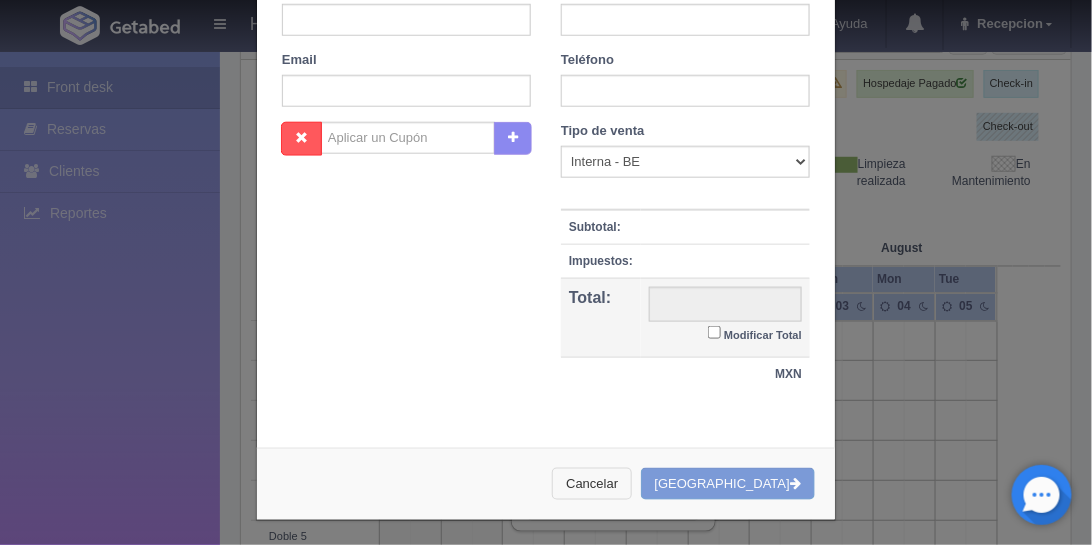 click on "Cancelar" at bounding box center (592, 484) 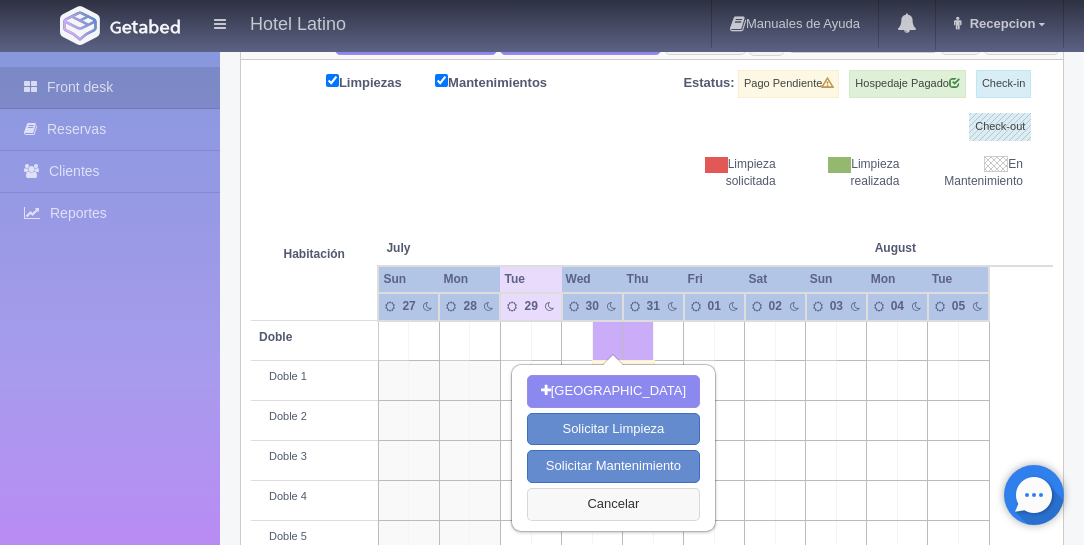 click on "Cancelar" at bounding box center (613, 504) 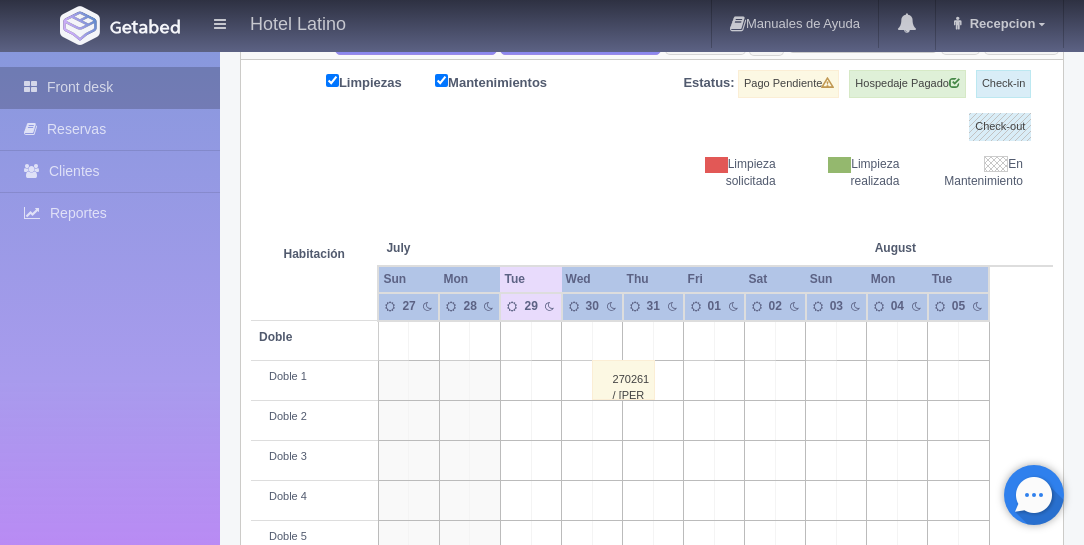 click on "Front desk" at bounding box center [110, 87] 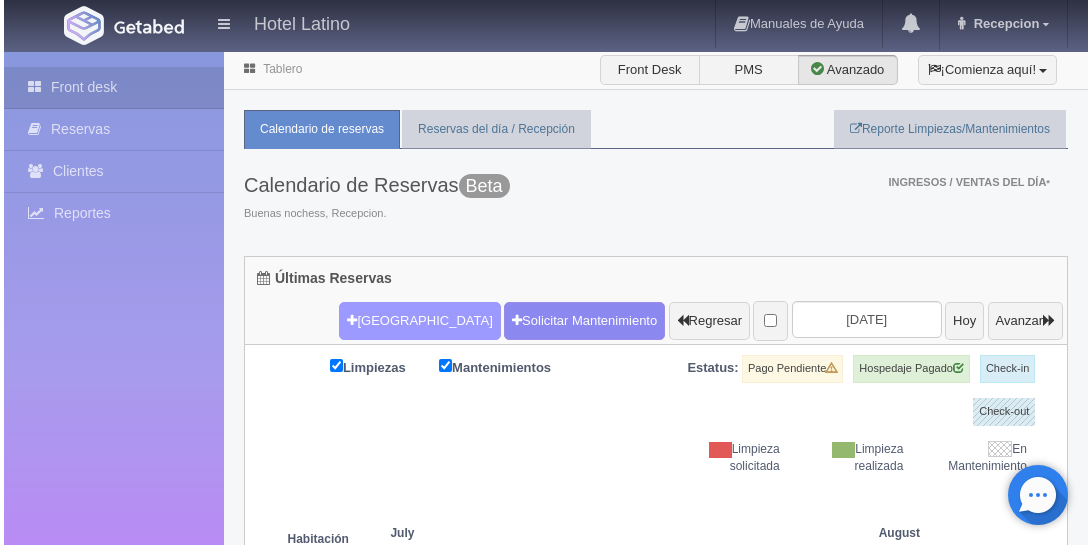 scroll, scrollTop: 0, scrollLeft: 0, axis: both 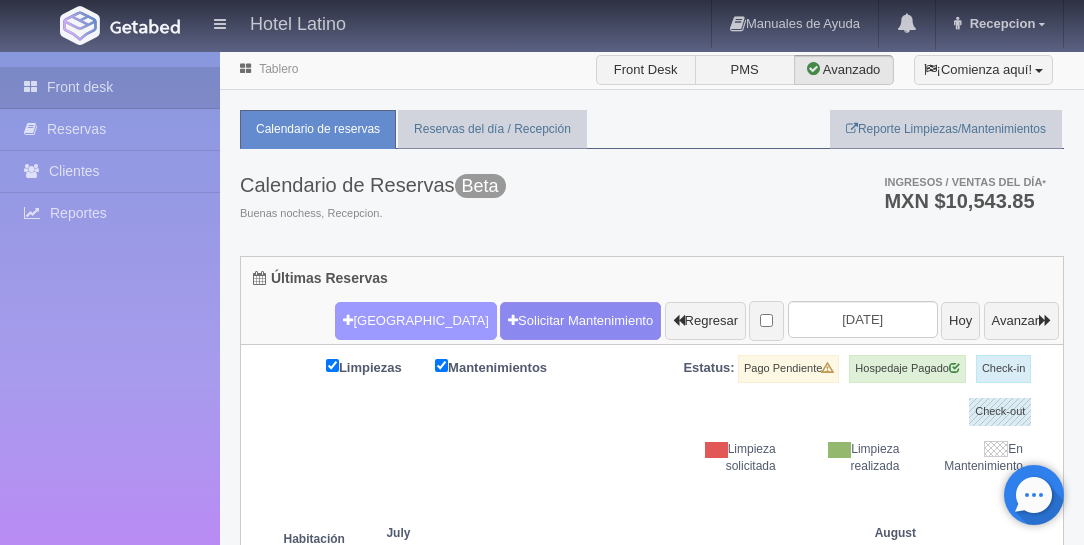 click on "[GEOGRAPHIC_DATA]" at bounding box center [415, 321] 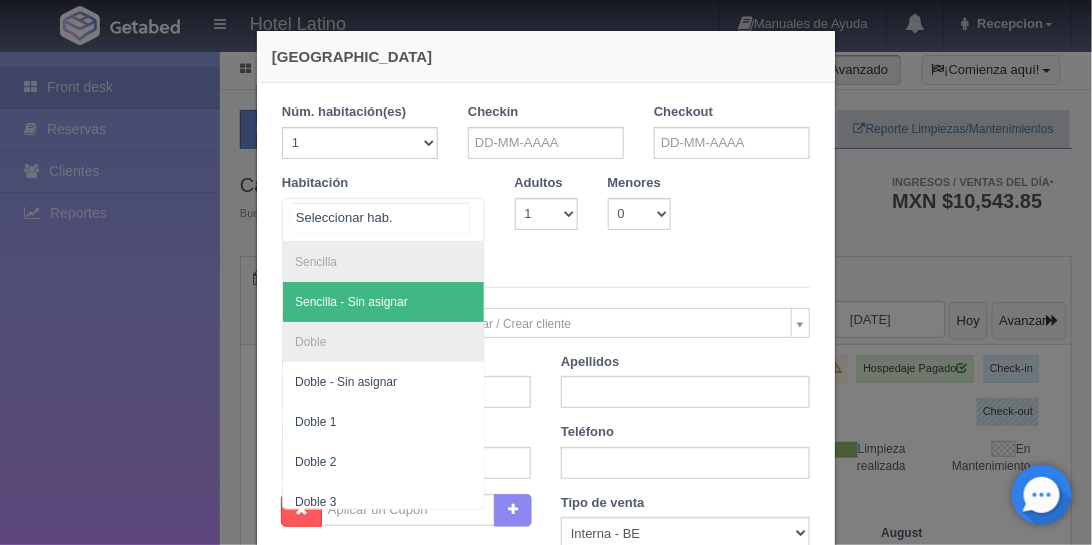 click at bounding box center (464, 214) 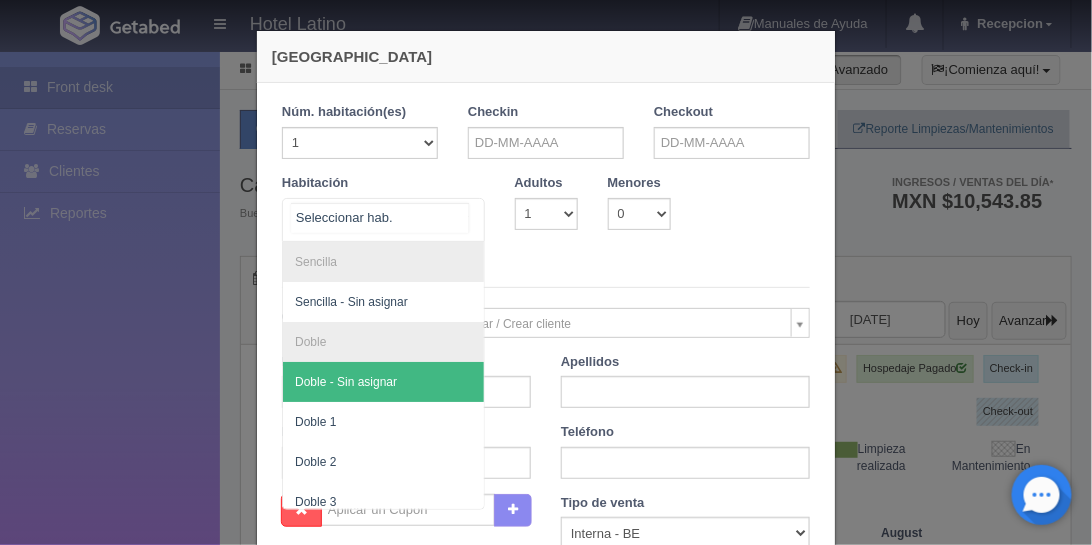 click on "Doble - Sin asignar" at bounding box center [383, 382] 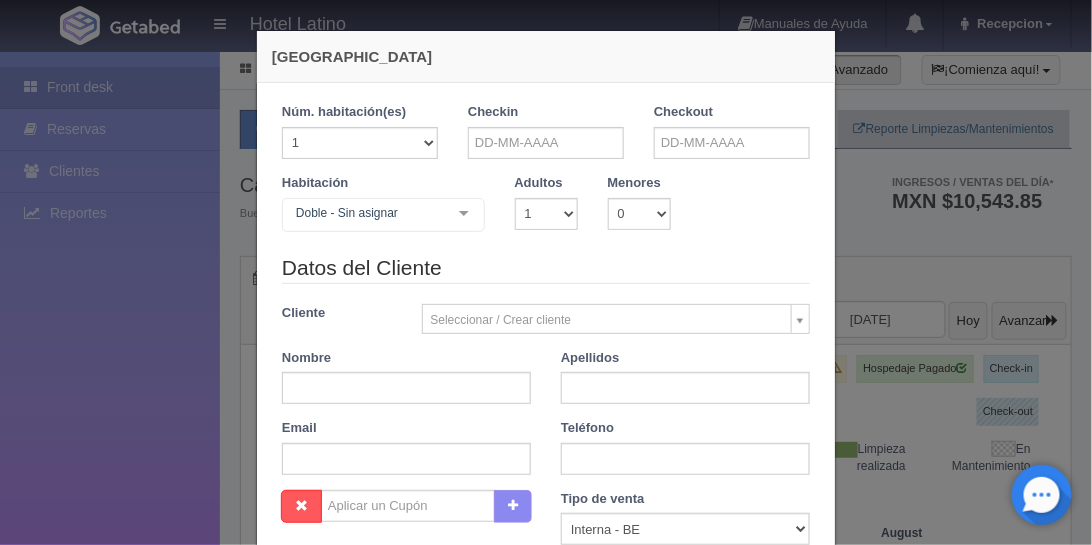 checkbox on "false" 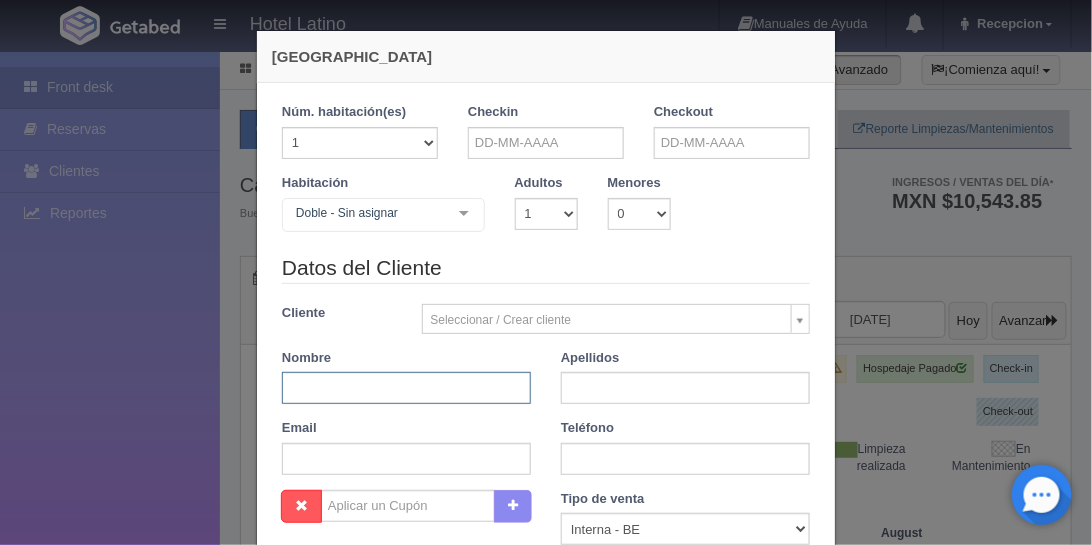 click at bounding box center (406, 388) 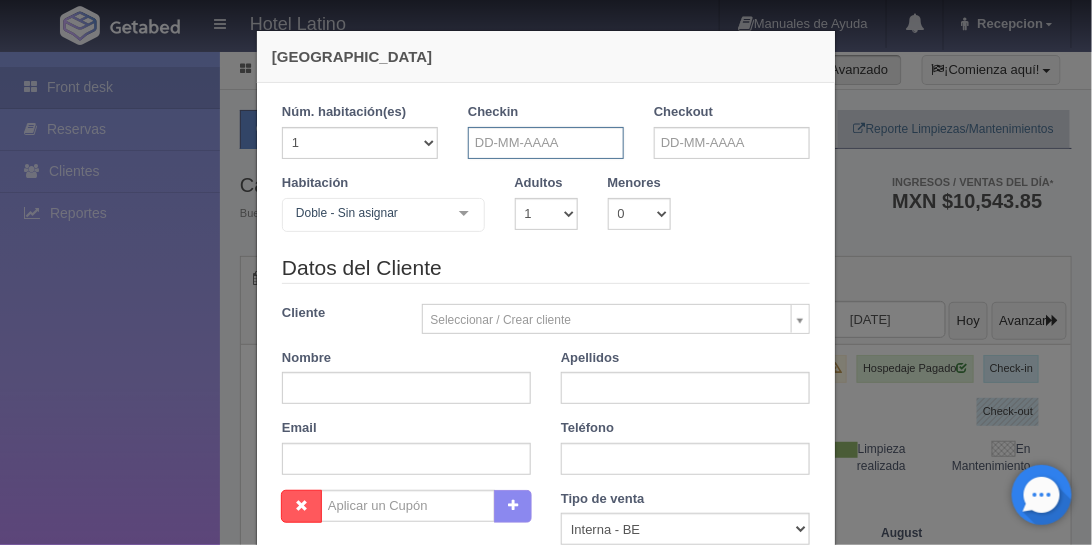 click at bounding box center [546, 143] 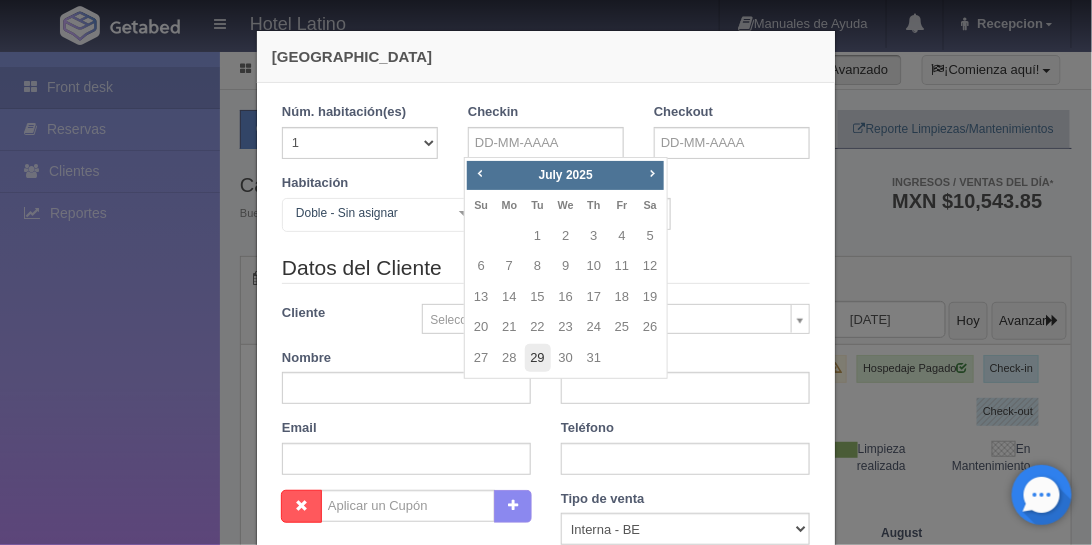 click on "29" at bounding box center (538, 358) 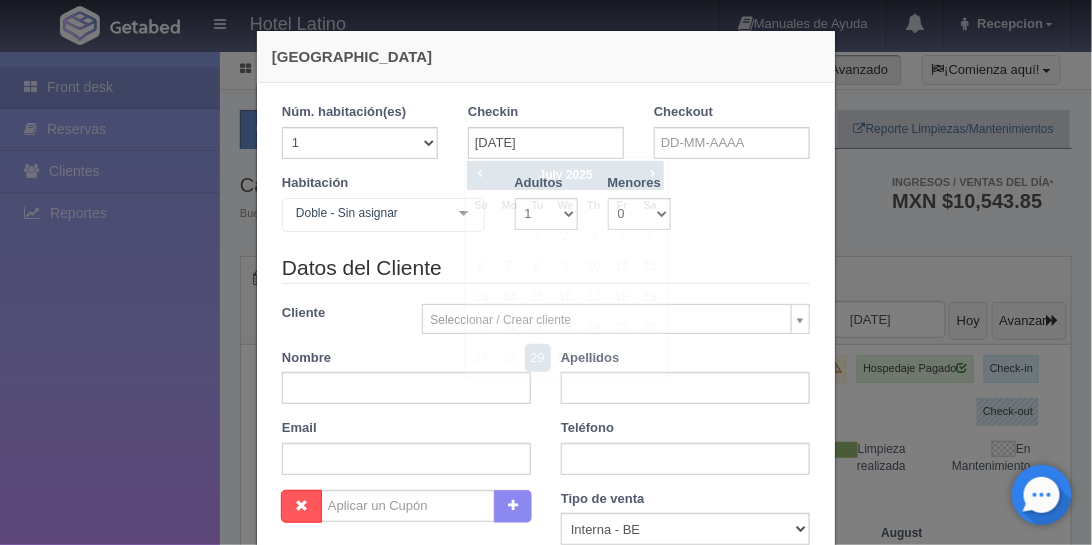 checkbox on "false" 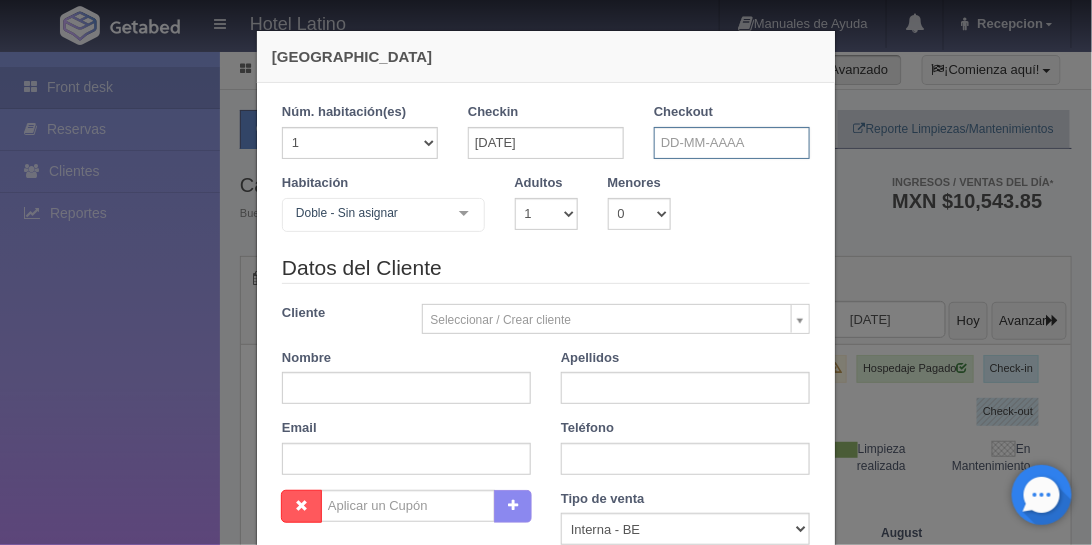 click at bounding box center (732, 143) 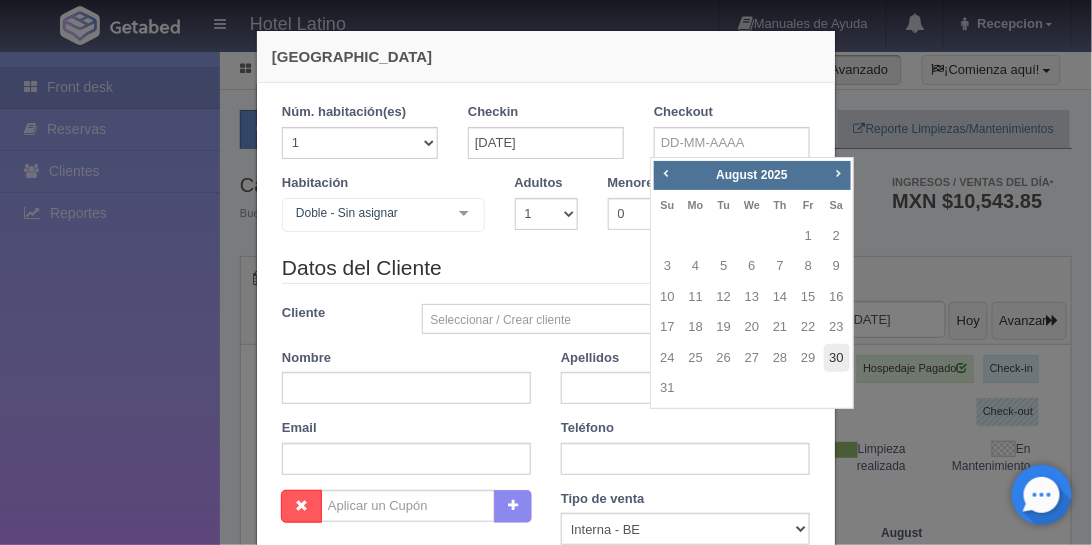click on "30" at bounding box center [837, 358] 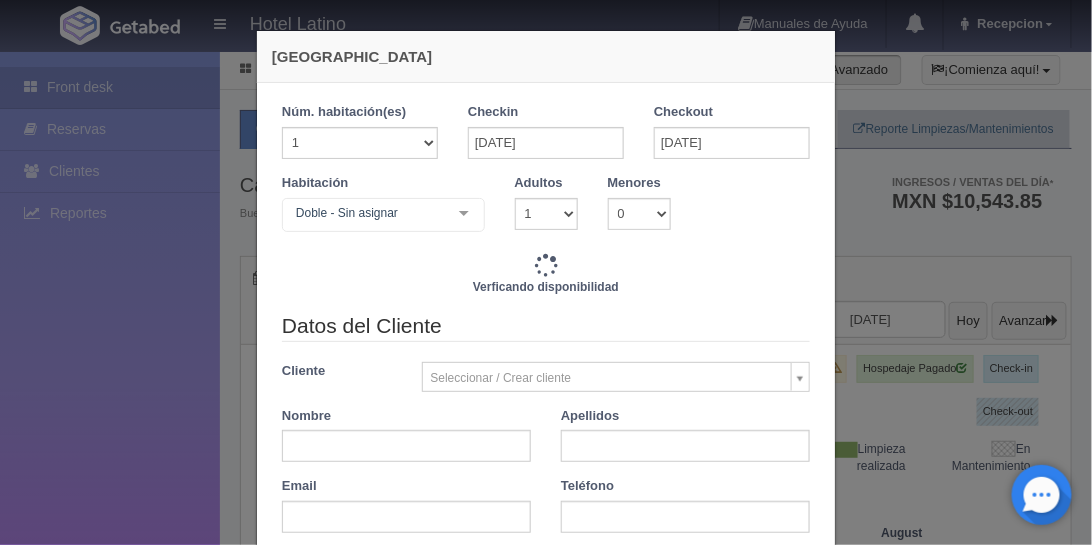 checkbox on "false" 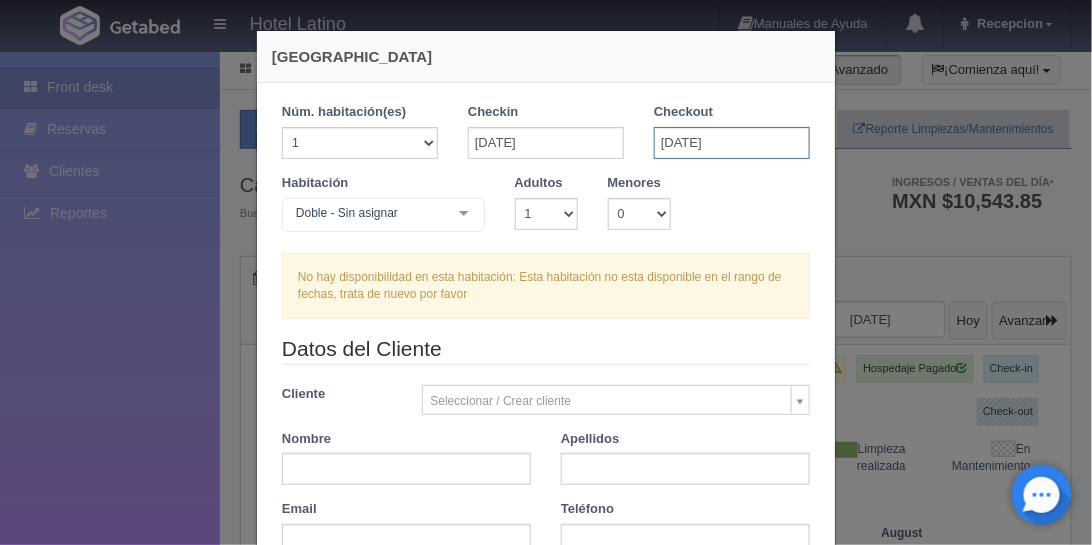 click on "[DATE]" at bounding box center (732, 143) 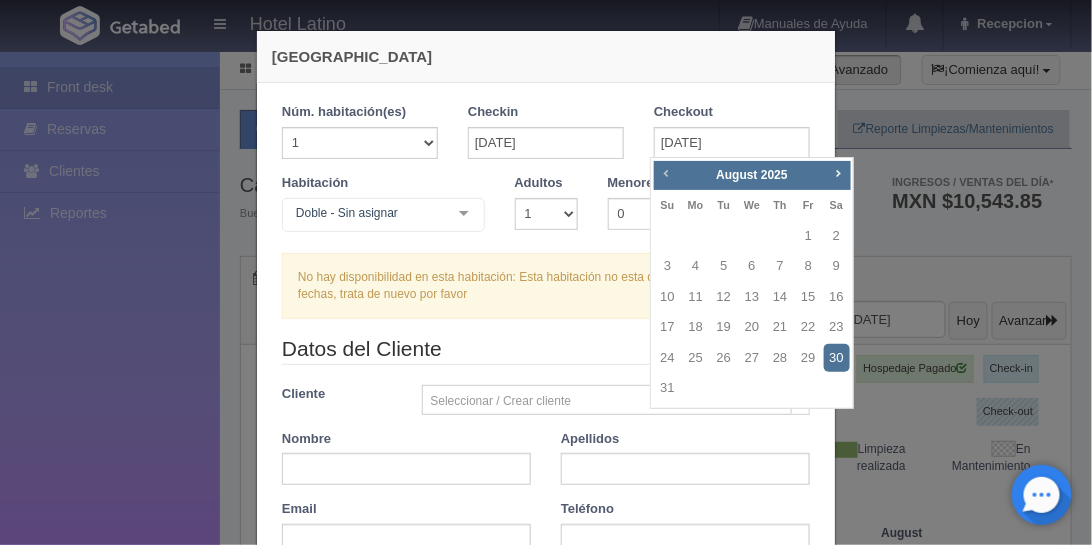 click on "Prev" at bounding box center (666, 173) 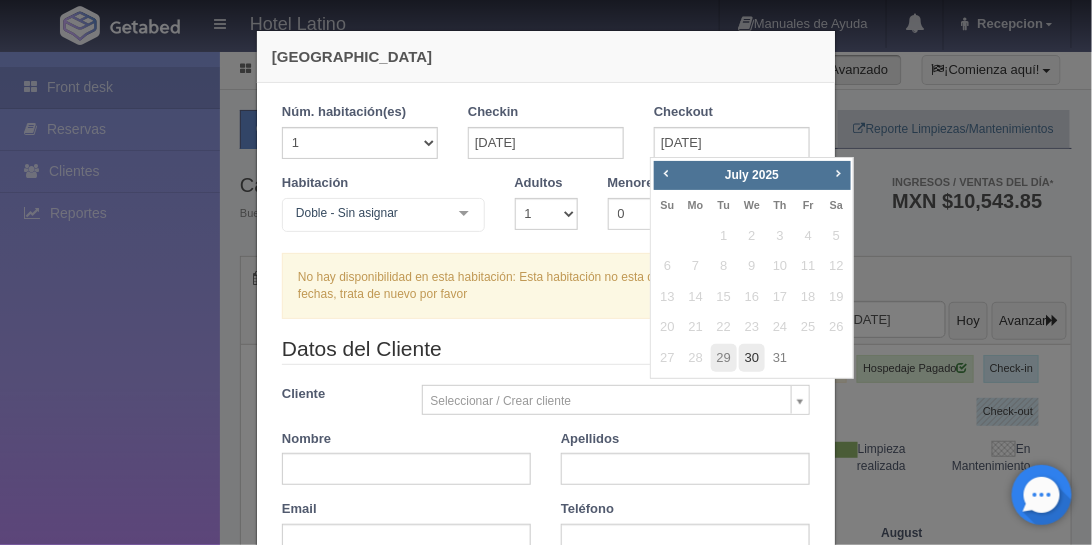 click on "30" at bounding box center (752, 358) 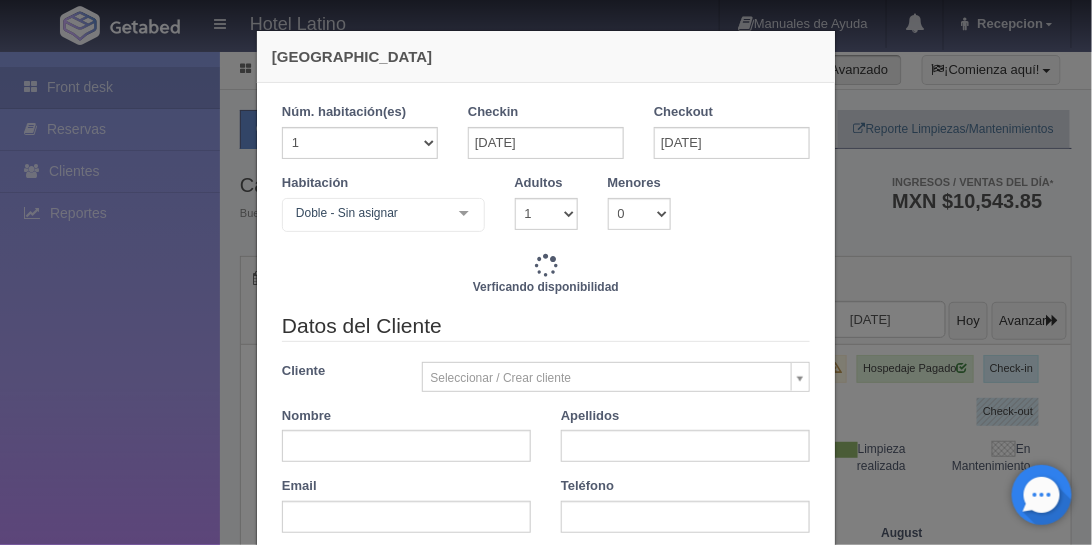 checkbox on "false" 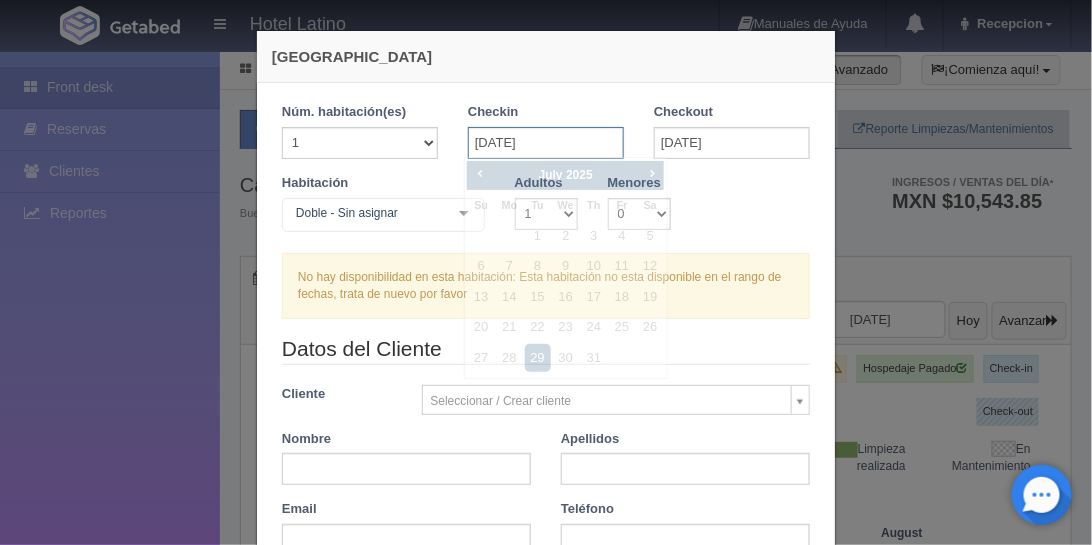 click on "[DATE]" at bounding box center (546, 143) 